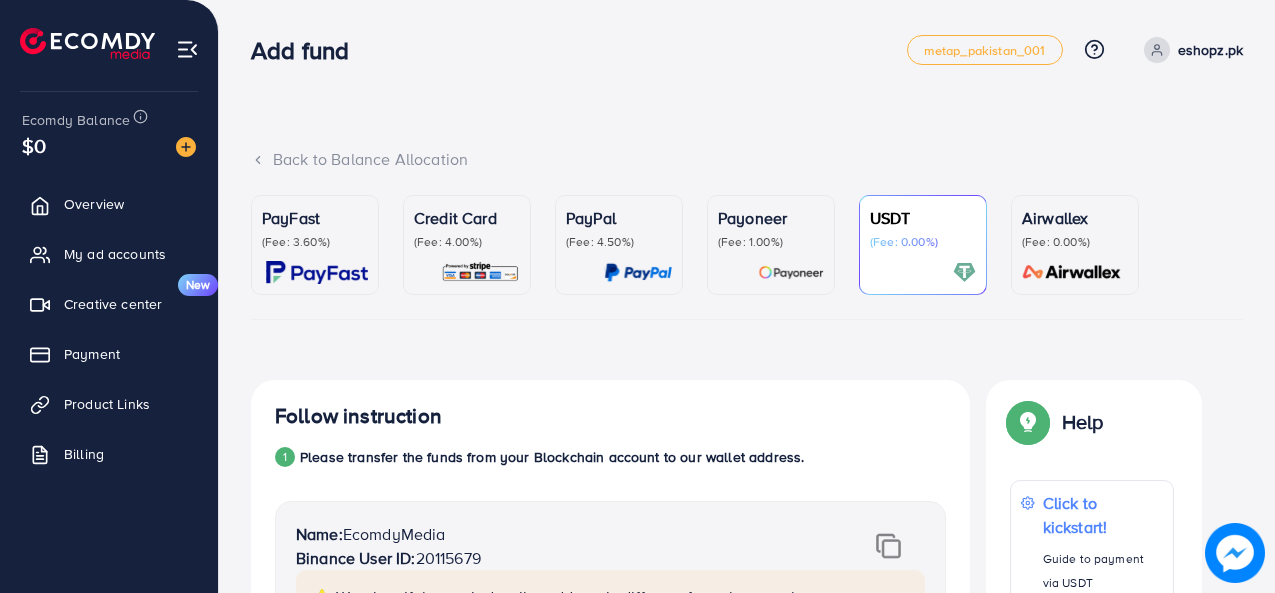 scroll, scrollTop: 0, scrollLeft: 0, axis: both 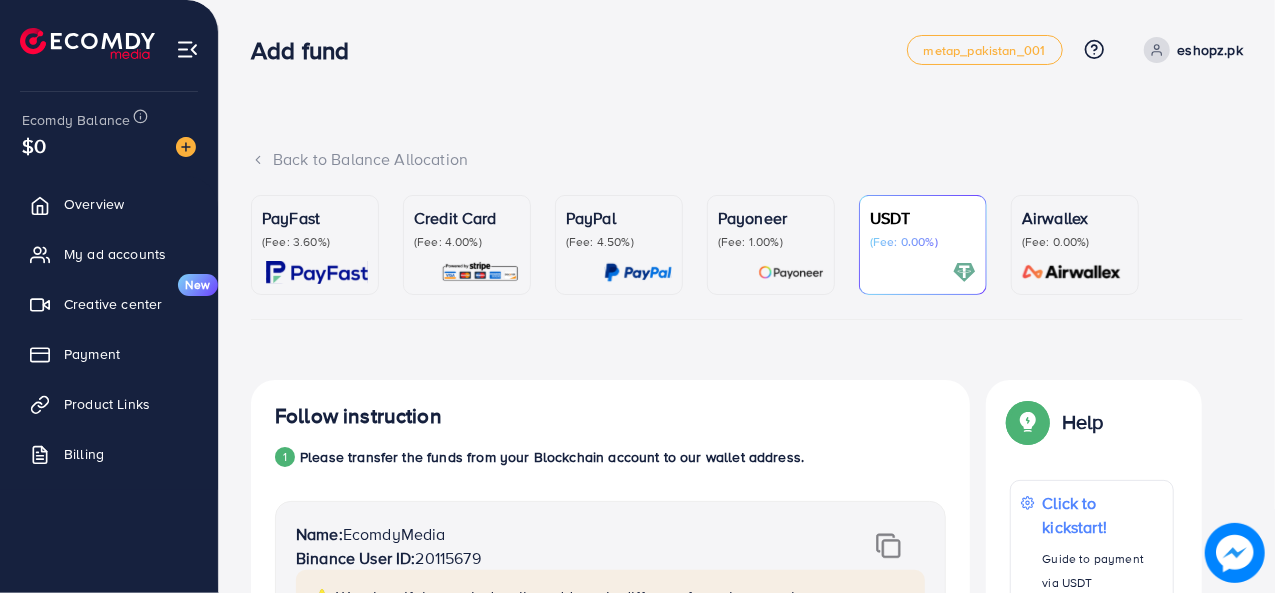 click on "eshopz.pk" at bounding box center (1210, 50) 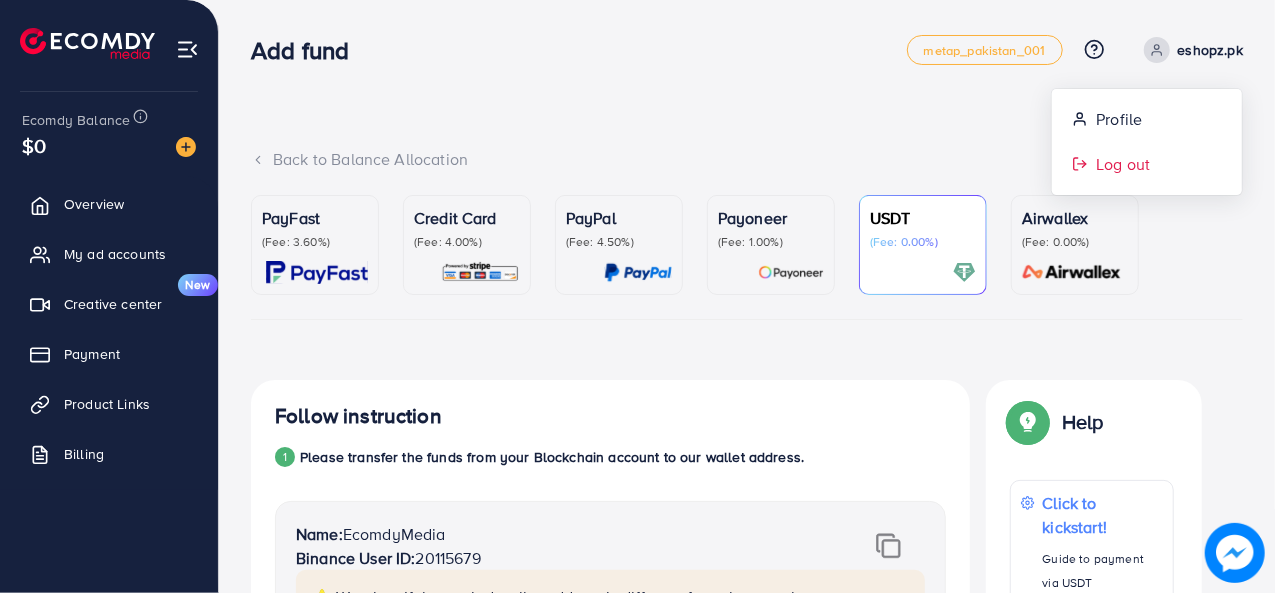 click on "Log out" at bounding box center (1123, 164) 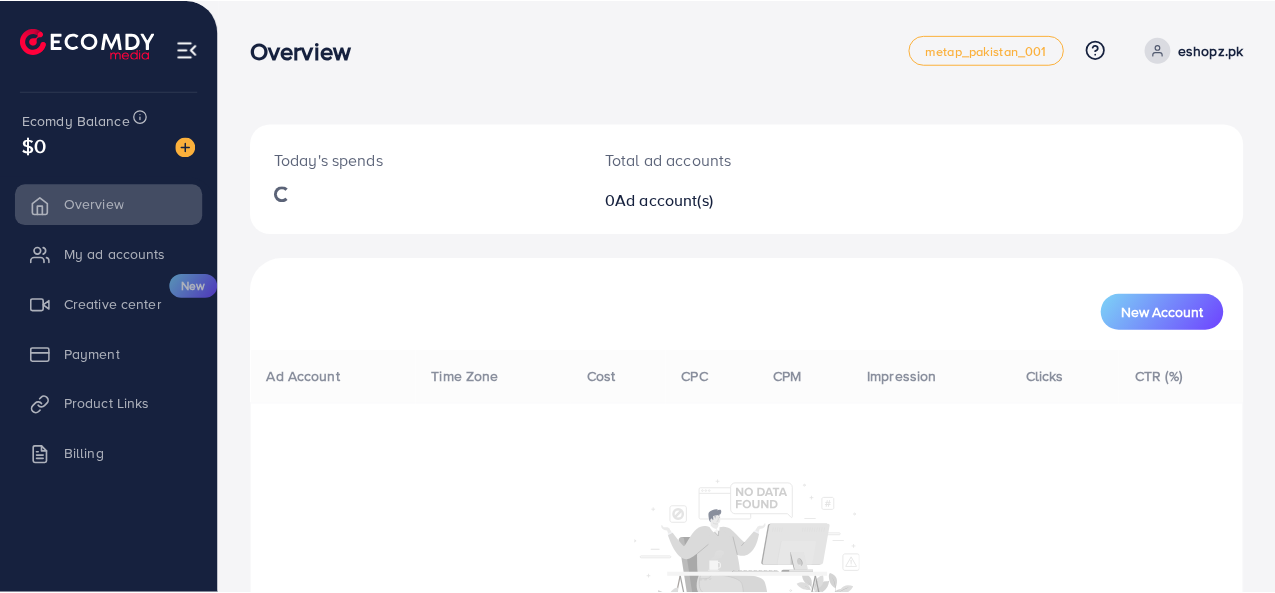 scroll, scrollTop: 0, scrollLeft: 0, axis: both 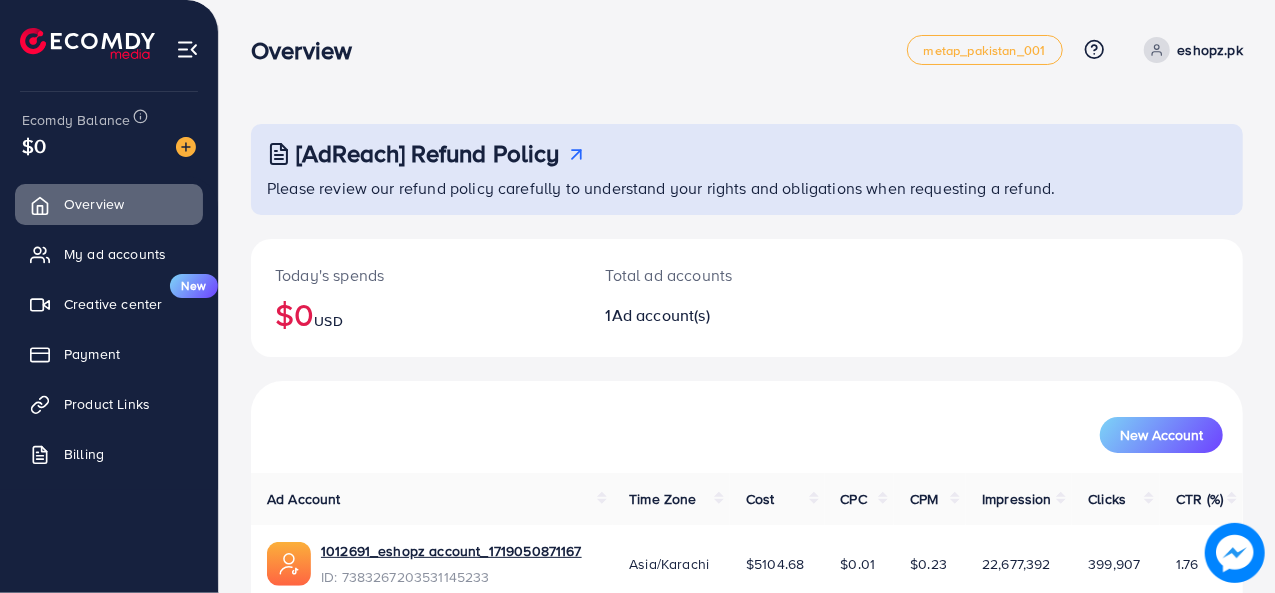 click at bounding box center [1157, 50] 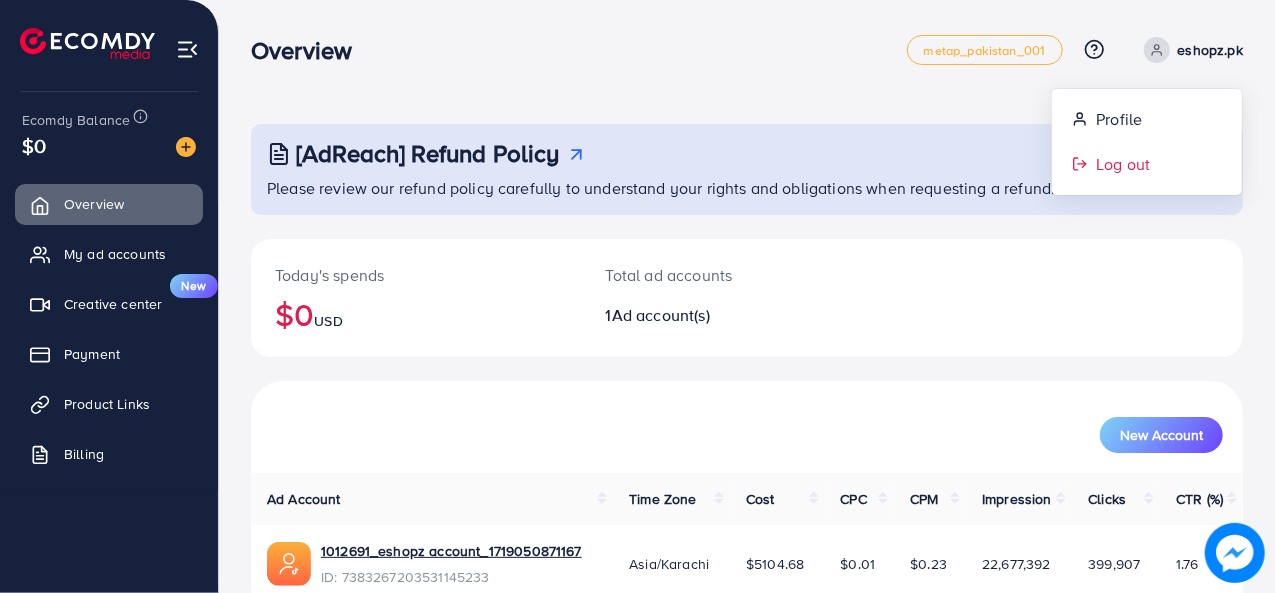 click on "Log out" at bounding box center (1123, 164) 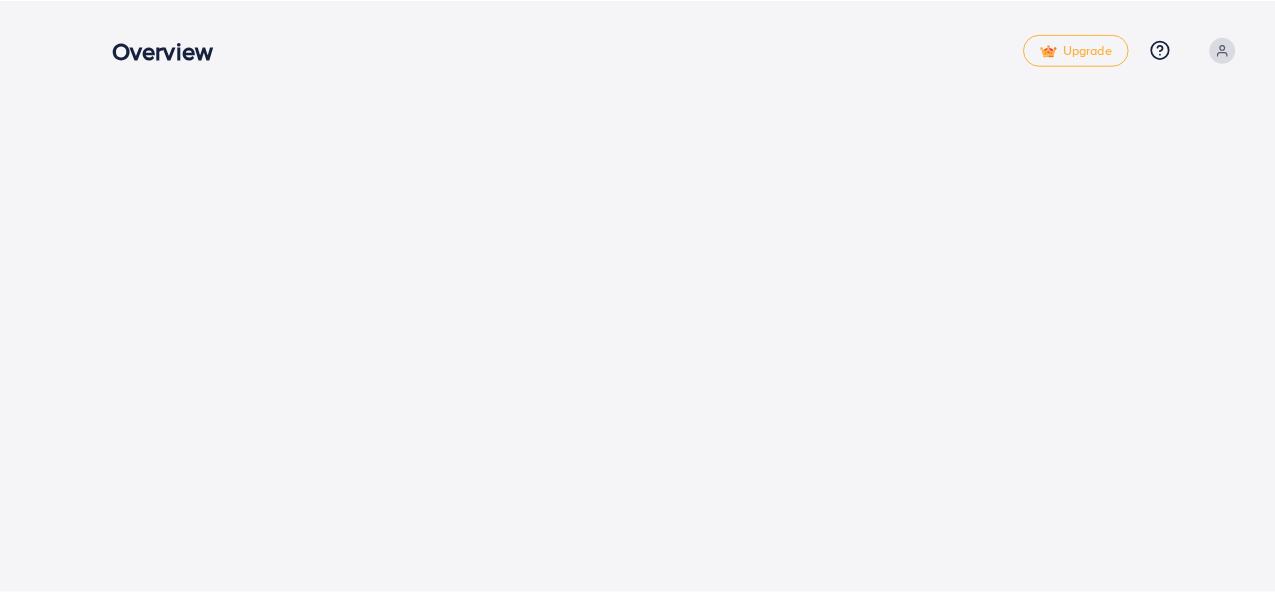 scroll, scrollTop: 0, scrollLeft: 0, axis: both 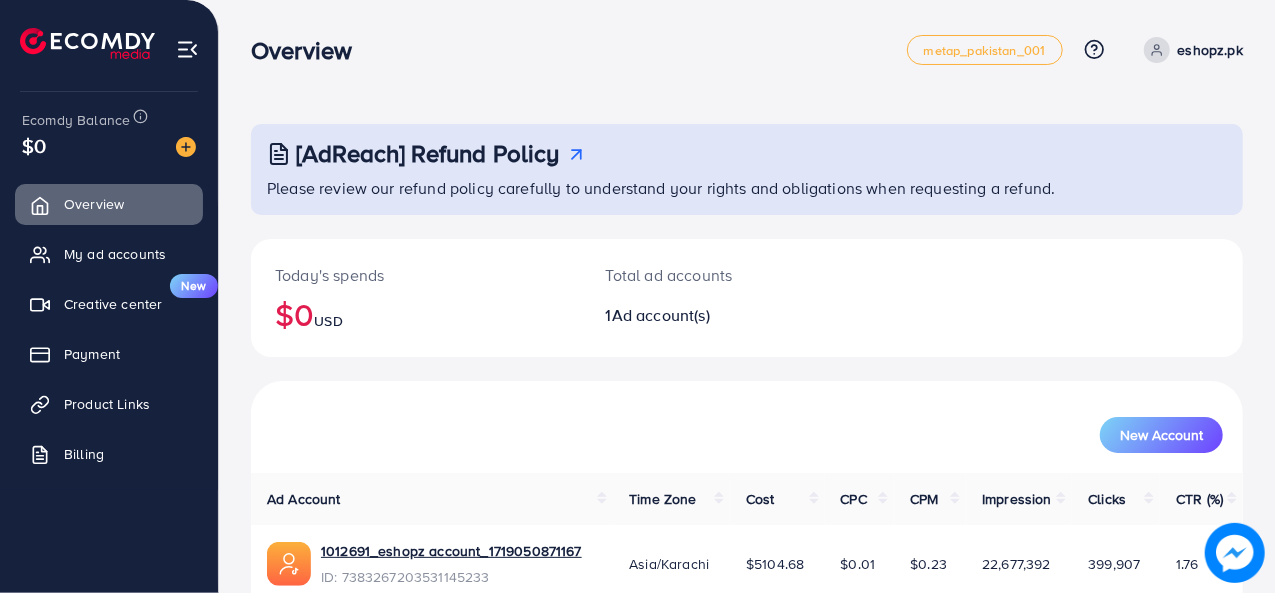 click on "Overview" at bounding box center (579, 50) 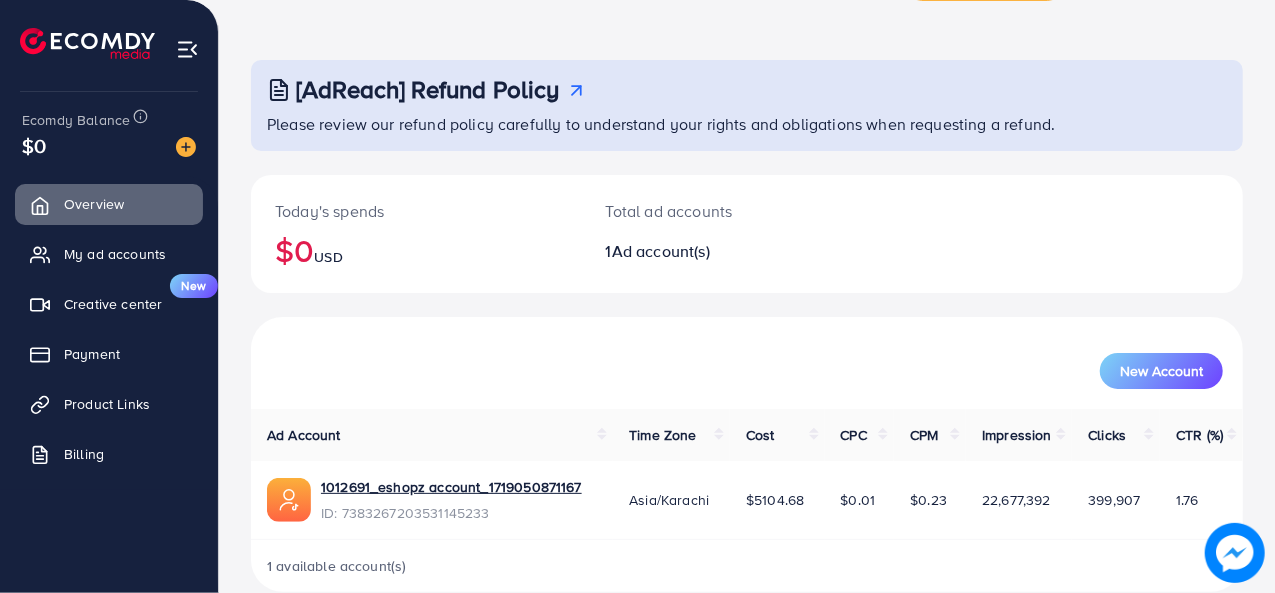 scroll, scrollTop: 94, scrollLeft: 0, axis: vertical 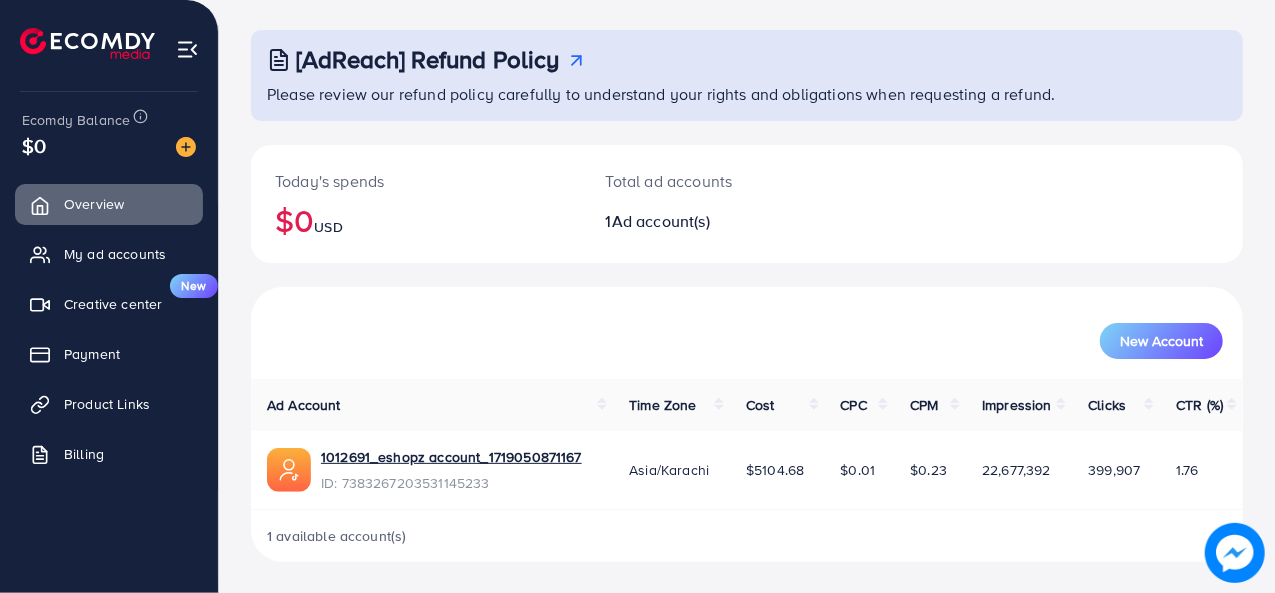click on "Ecomdy Balance  $0" at bounding box center [109, 134] 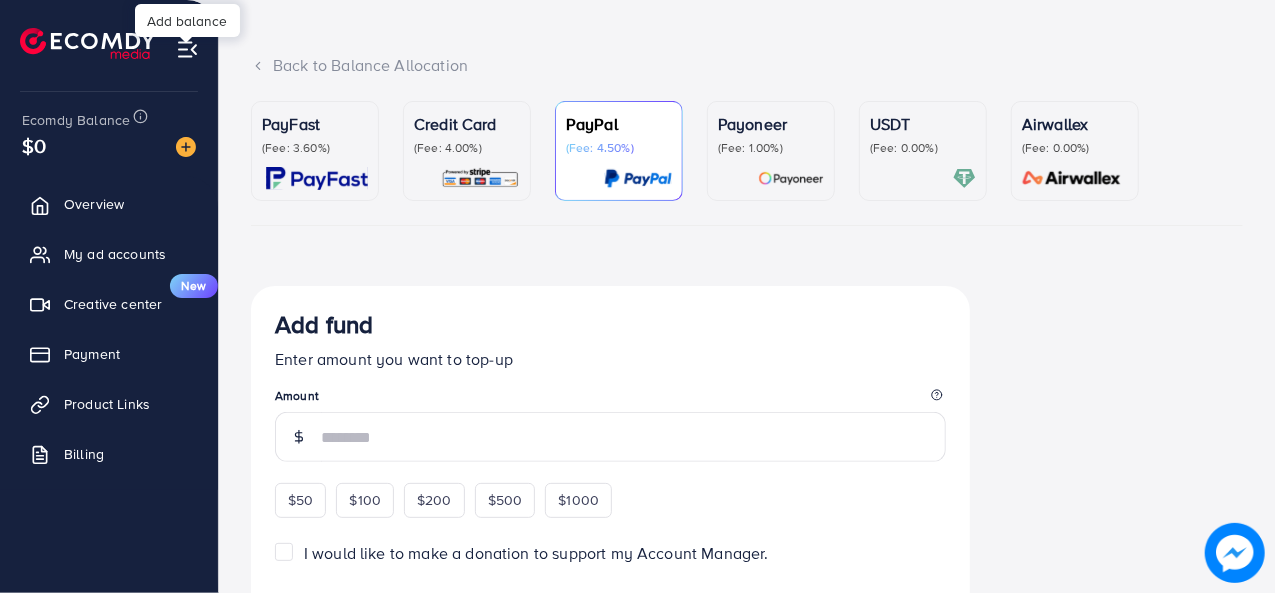 scroll, scrollTop: 0, scrollLeft: 0, axis: both 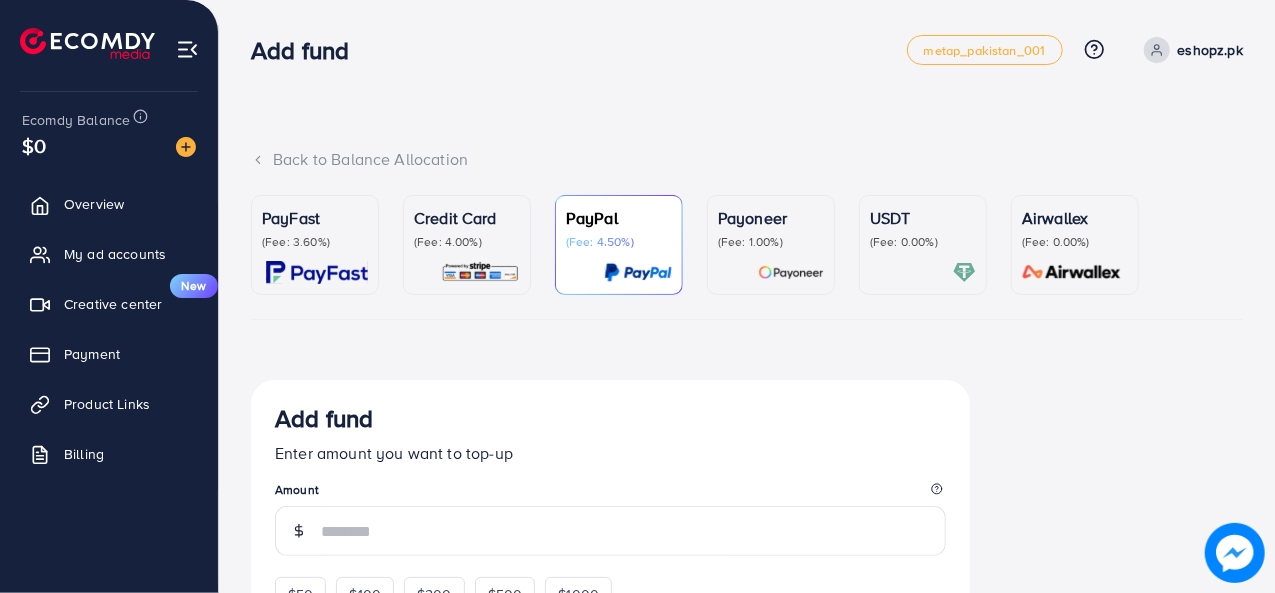 click on "(Fee: 0.00%)" at bounding box center [923, 242] 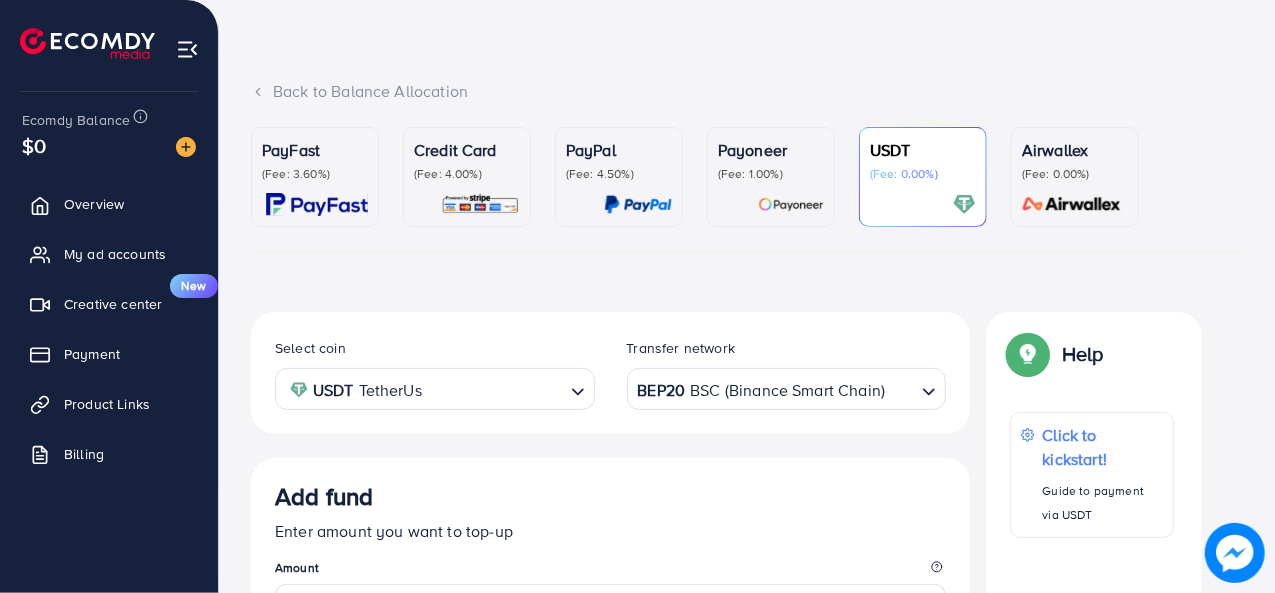 scroll, scrollTop: 100, scrollLeft: 0, axis: vertical 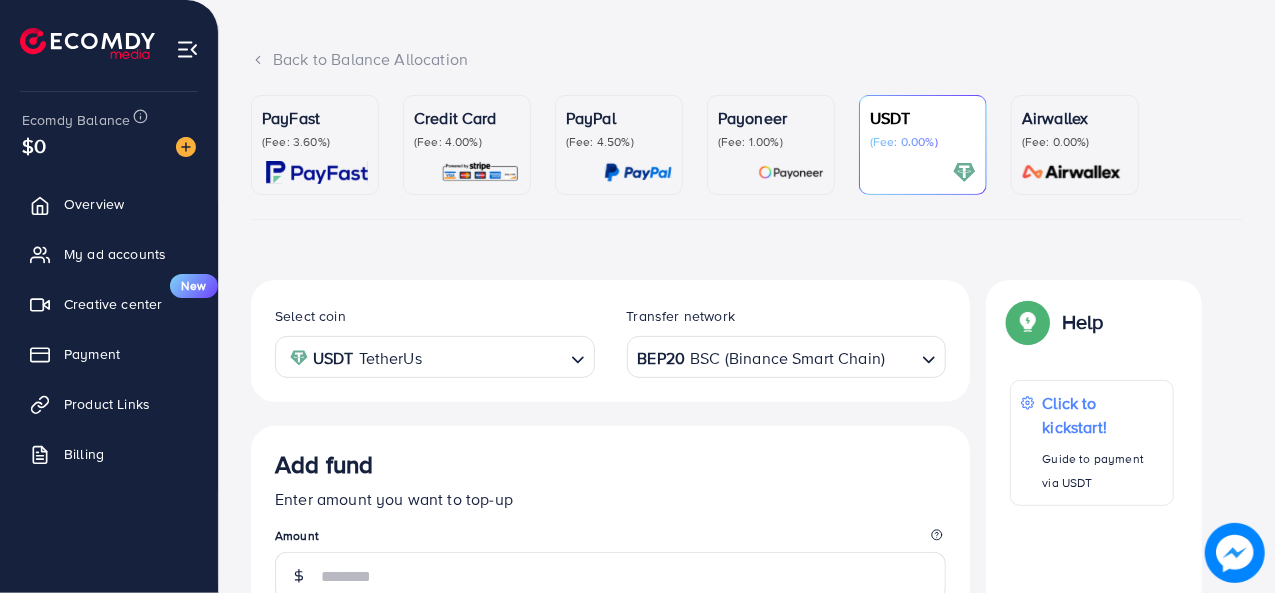click 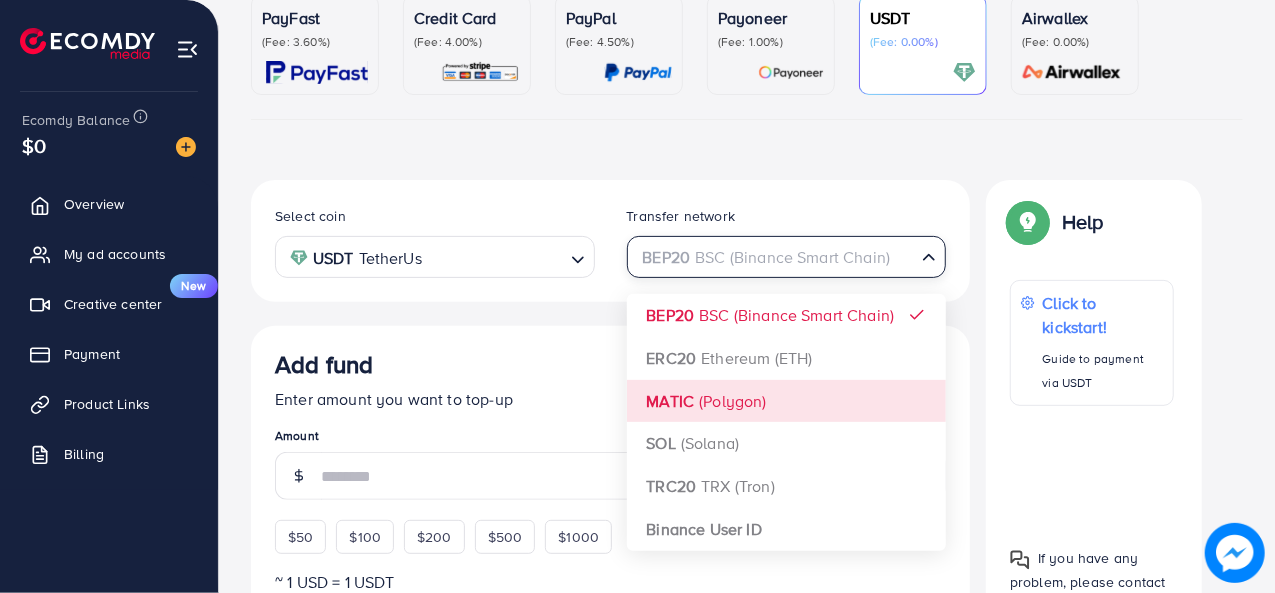 scroll, scrollTop: 300, scrollLeft: 0, axis: vertical 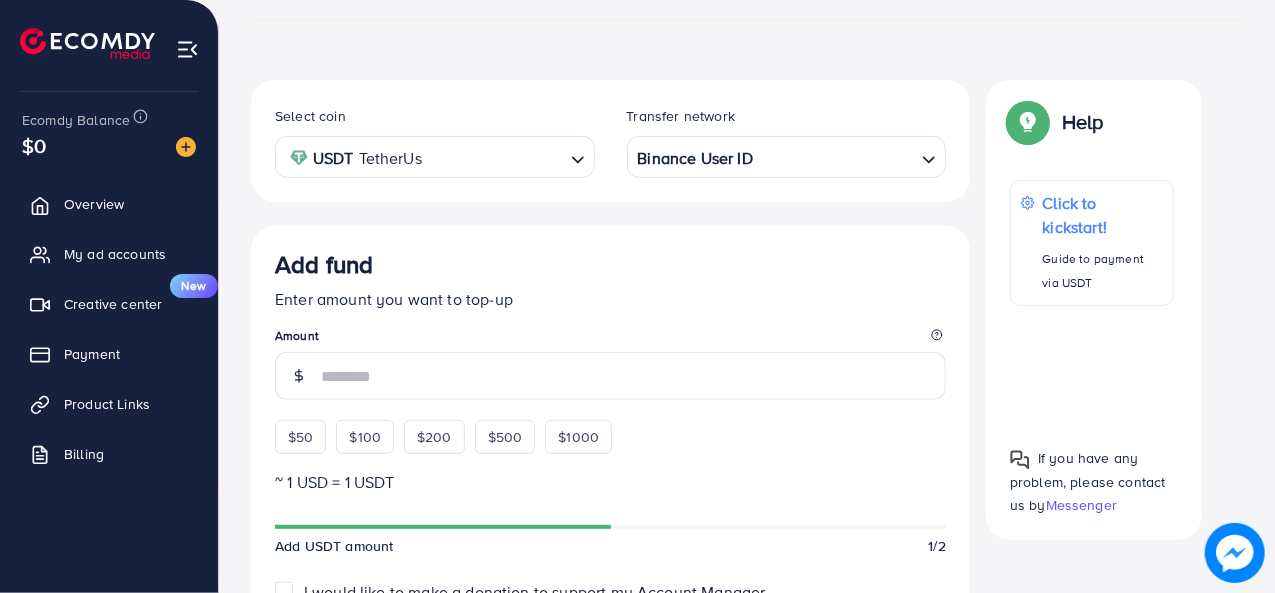 click on "Select coin   USDT TetherUs           Loading...     Transfer network   Binance User ID           Loading...     BEP20 BSC (Binance Smart Chain) ERC20 Ethereum (ETH) MATIC (Polygon) SOL (Solana) TRC20 TRX (Tron) Binance User ID        Add fund  Enter amount you want to top-up Amount $50 $100 $200 $500 $1000  ~ 1 USD = 1 USDT   Add USDT amount  1/2 I would like to make a donation to support my Account Manager. 5% 10% 15% 20%  Summary   Amount   --   Payment Method   --   Coin type   --   Service charge   (6.00%)   --   Transfer network   --   Total Amount   --" at bounding box center [610, 596] 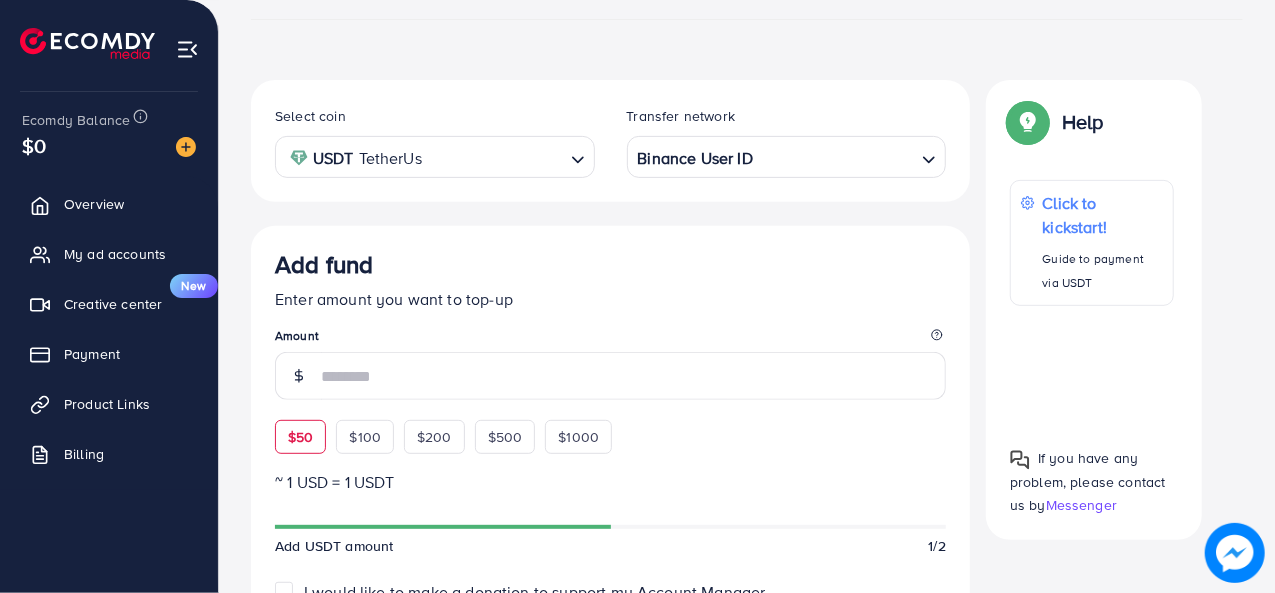 click on "$50" at bounding box center (300, 437) 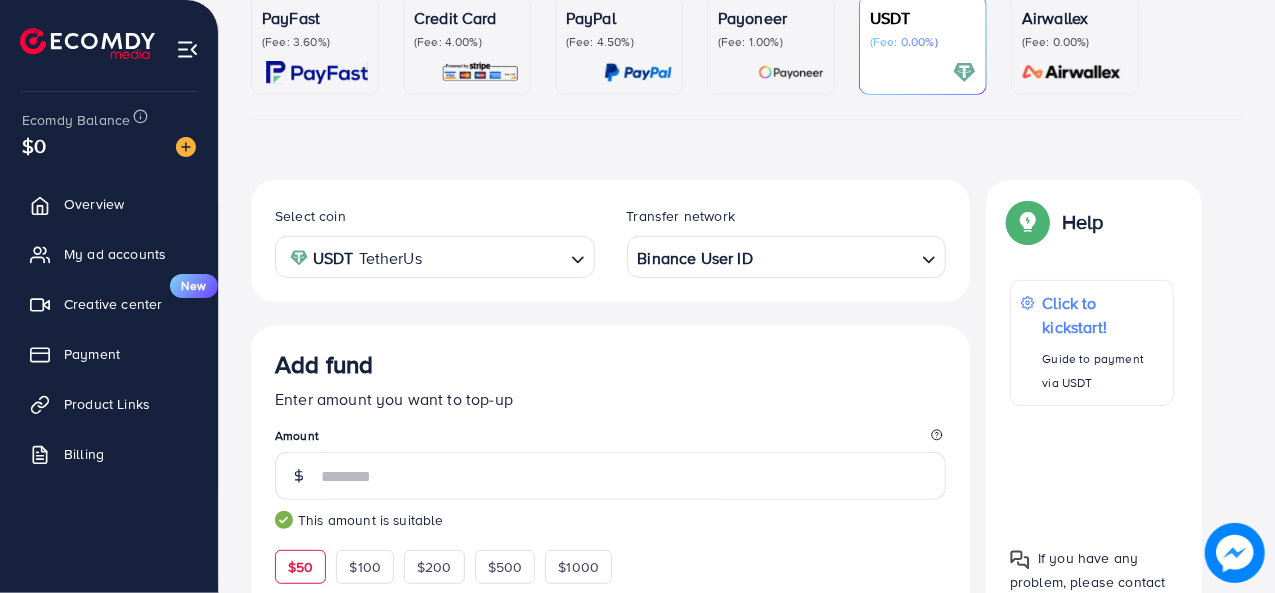 scroll, scrollTop: 600, scrollLeft: 0, axis: vertical 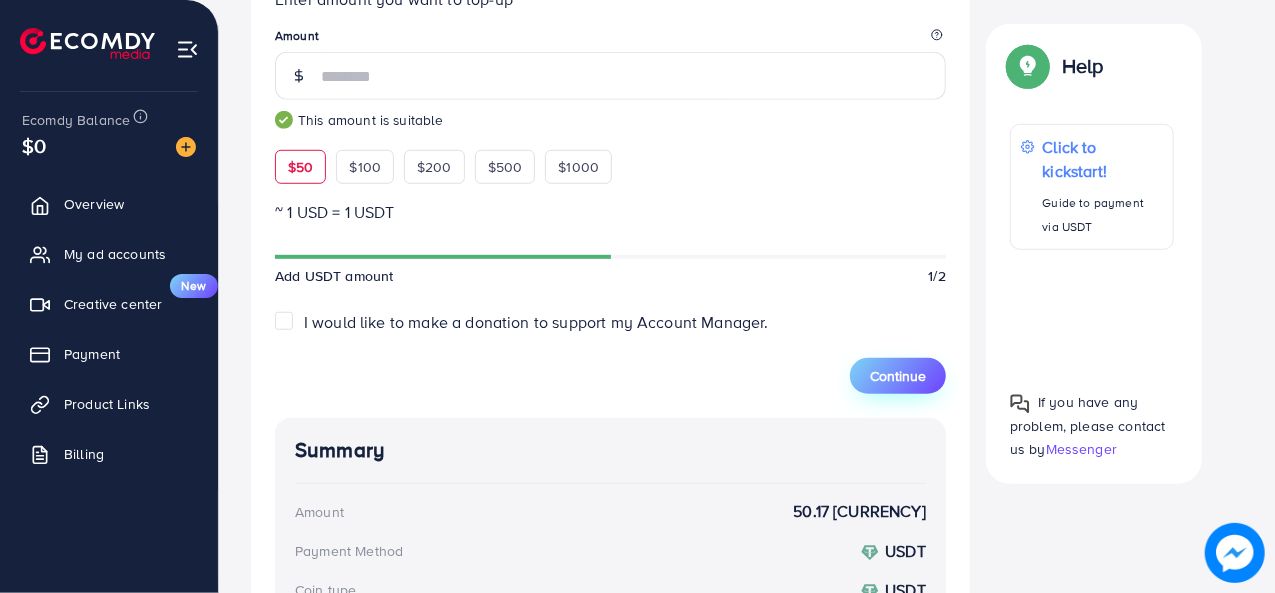 click on "Continue" at bounding box center (898, 376) 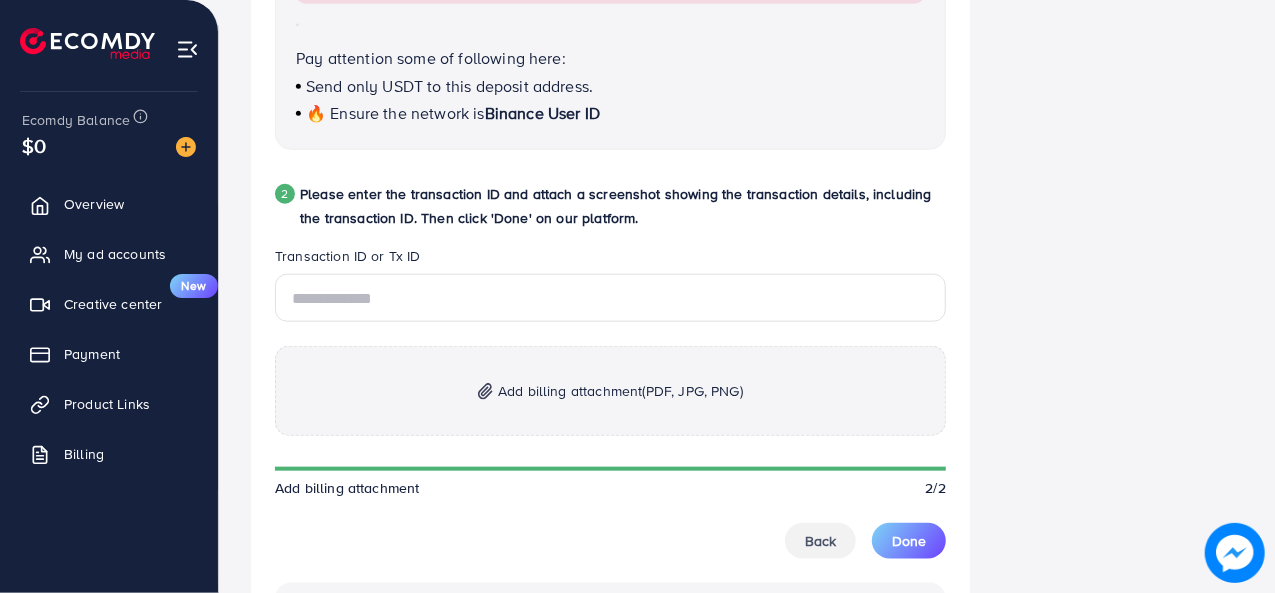 scroll, scrollTop: 900, scrollLeft: 0, axis: vertical 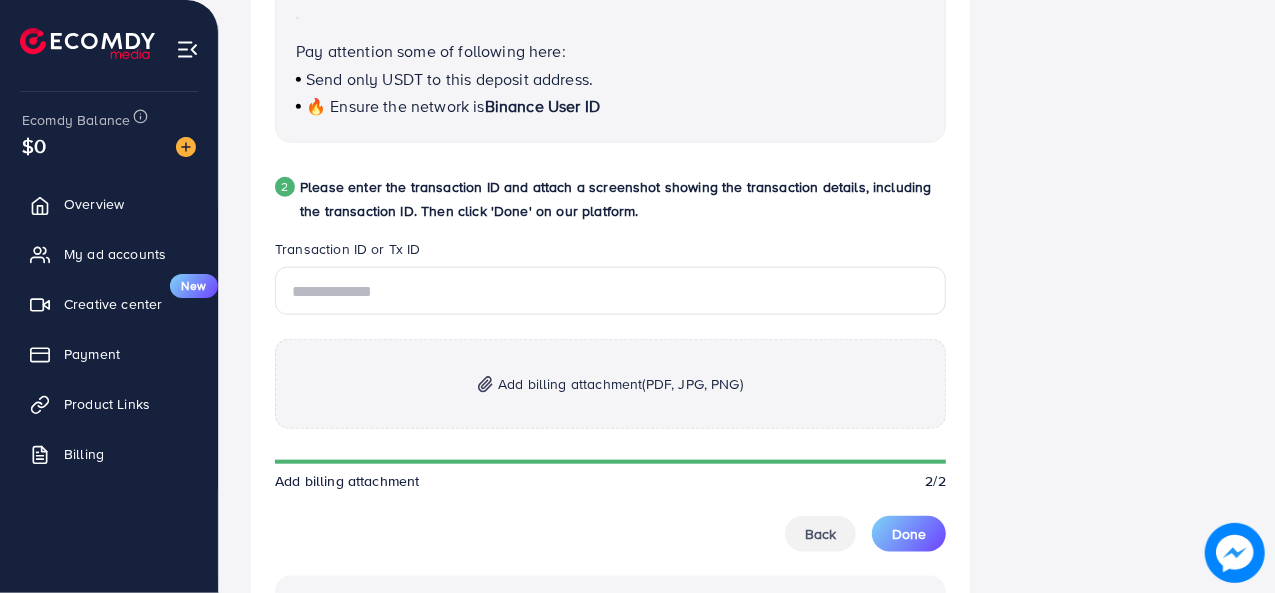 click on "Add billing attachment  (PDF, JPG, PNG)   Add billing attachment  2/2  Back   Done" at bounding box center [610, 409] 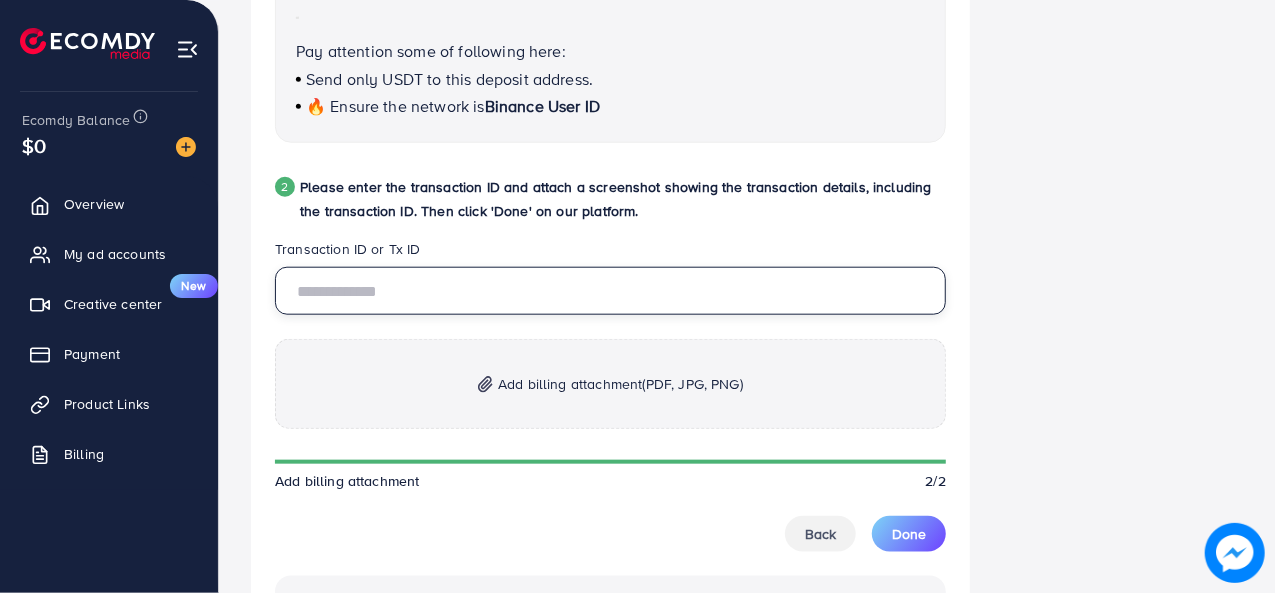 click at bounding box center [610, 291] 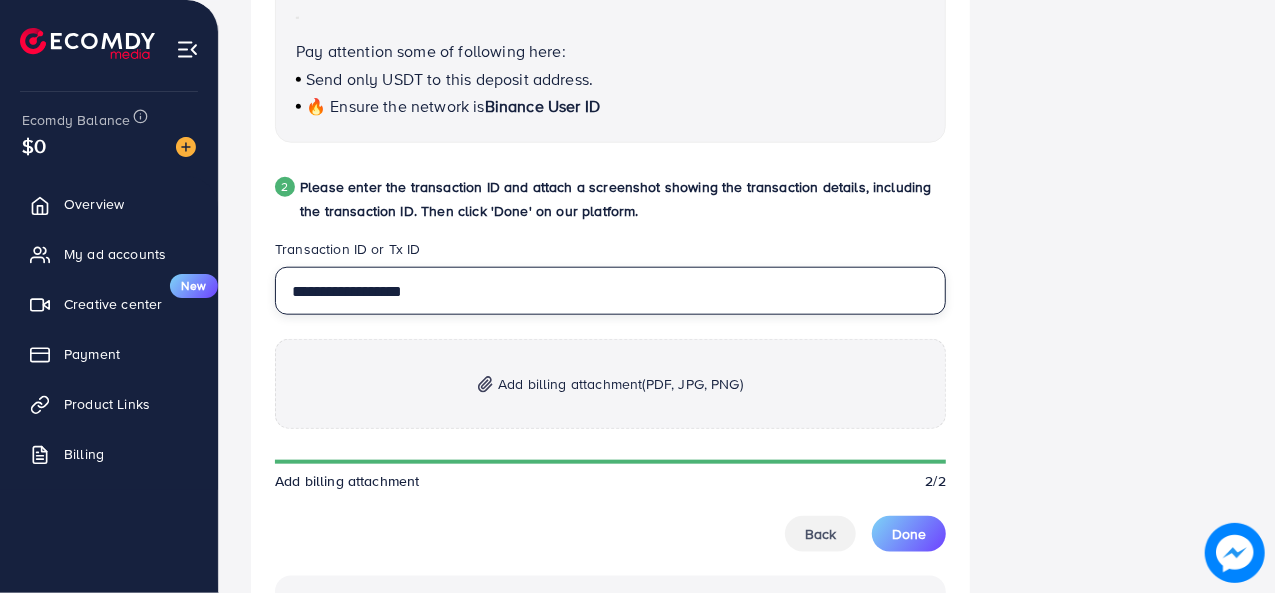 type on "**********" 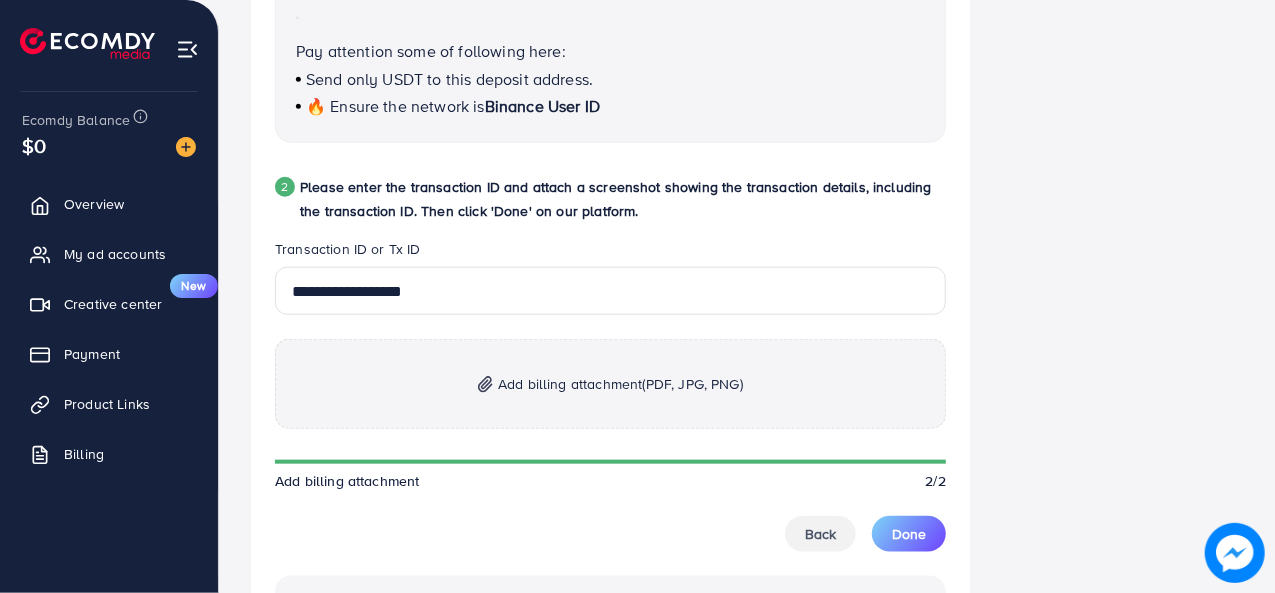 click on "Add billing attachment  (PDF, JPG, PNG)" at bounding box center (620, 384) 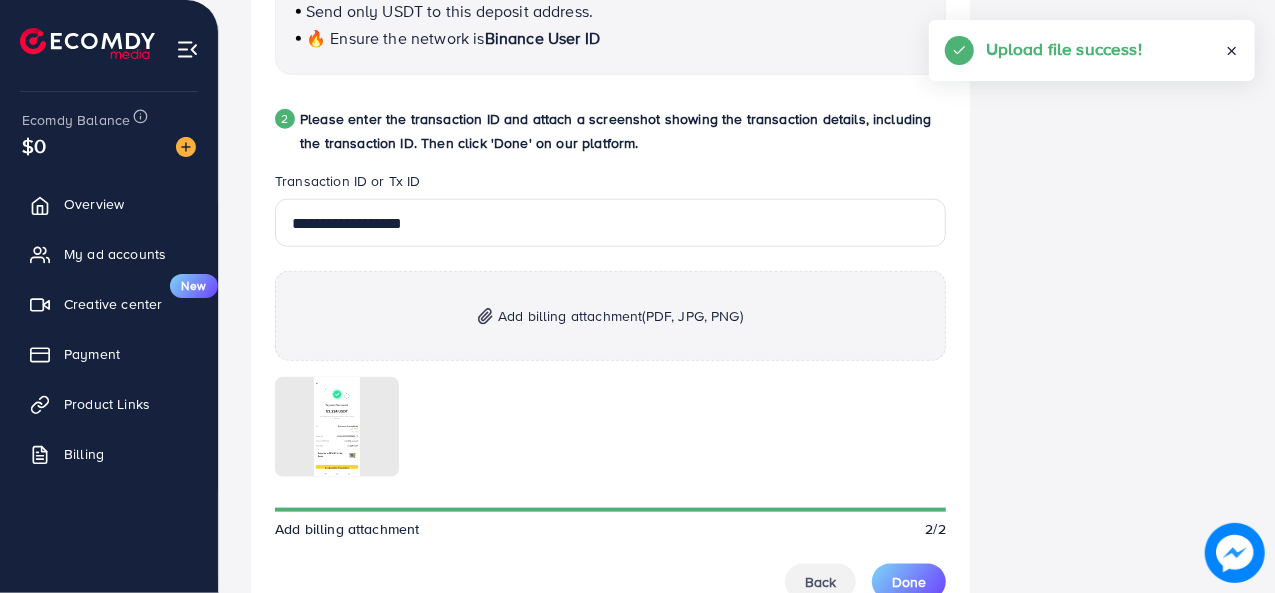 scroll, scrollTop: 1000, scrollLeft: 0, axis: vertical 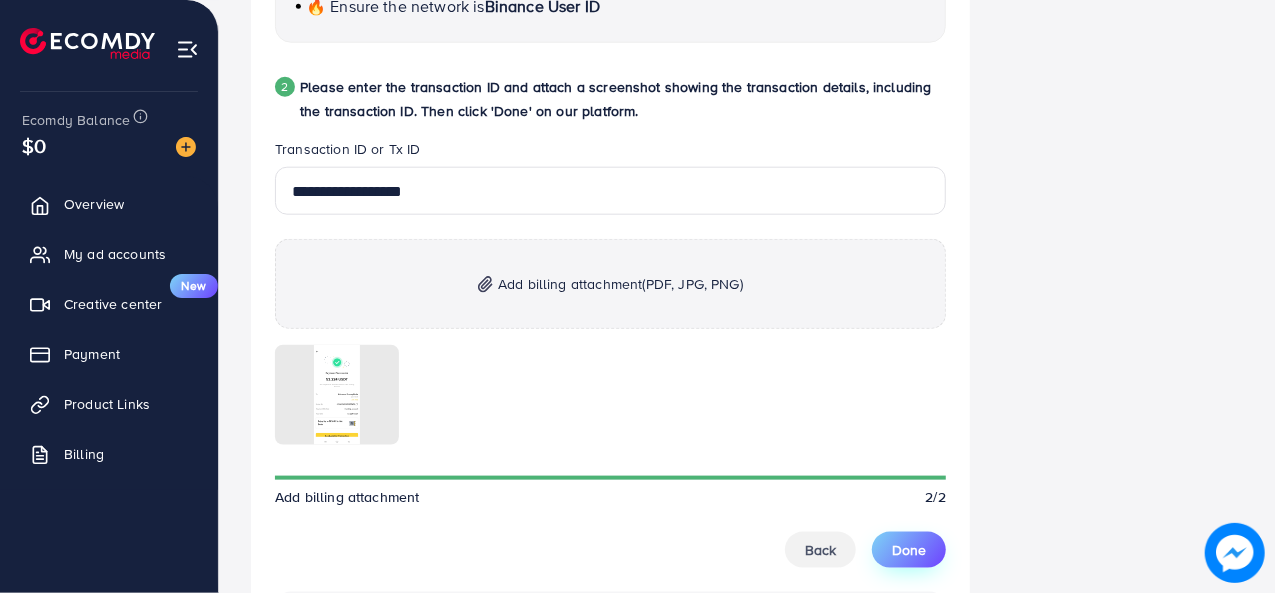 click on "Done" at bounding box center [909, 550] 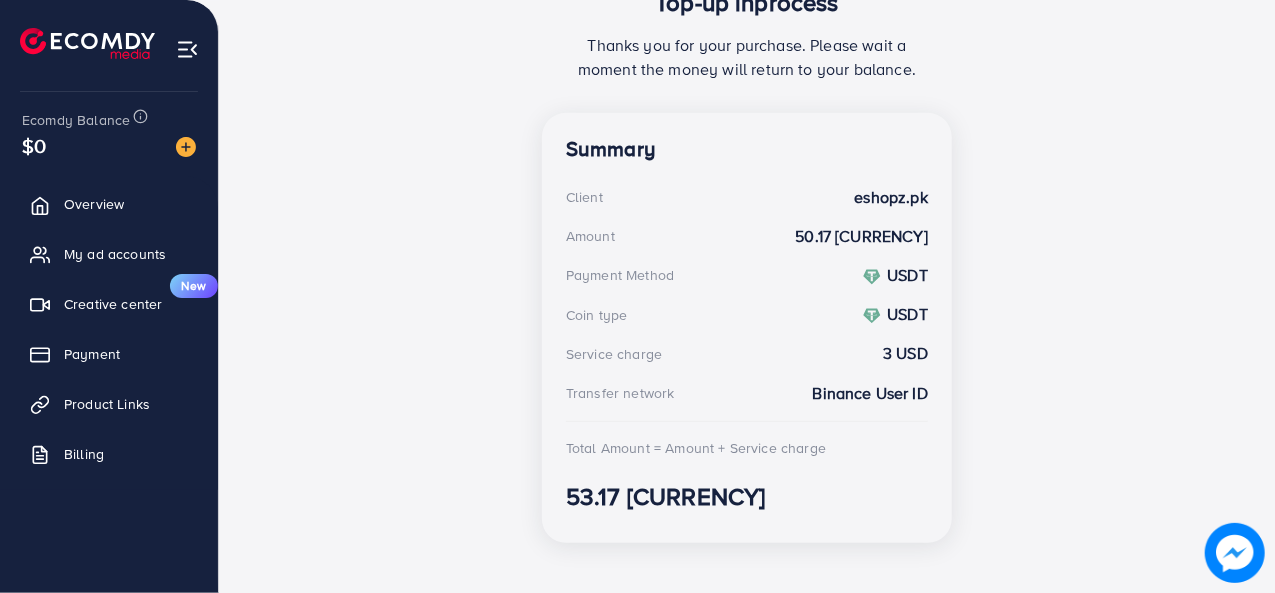 scroll, scrollTop: 494, scrollLeft: 0, axis: vertical 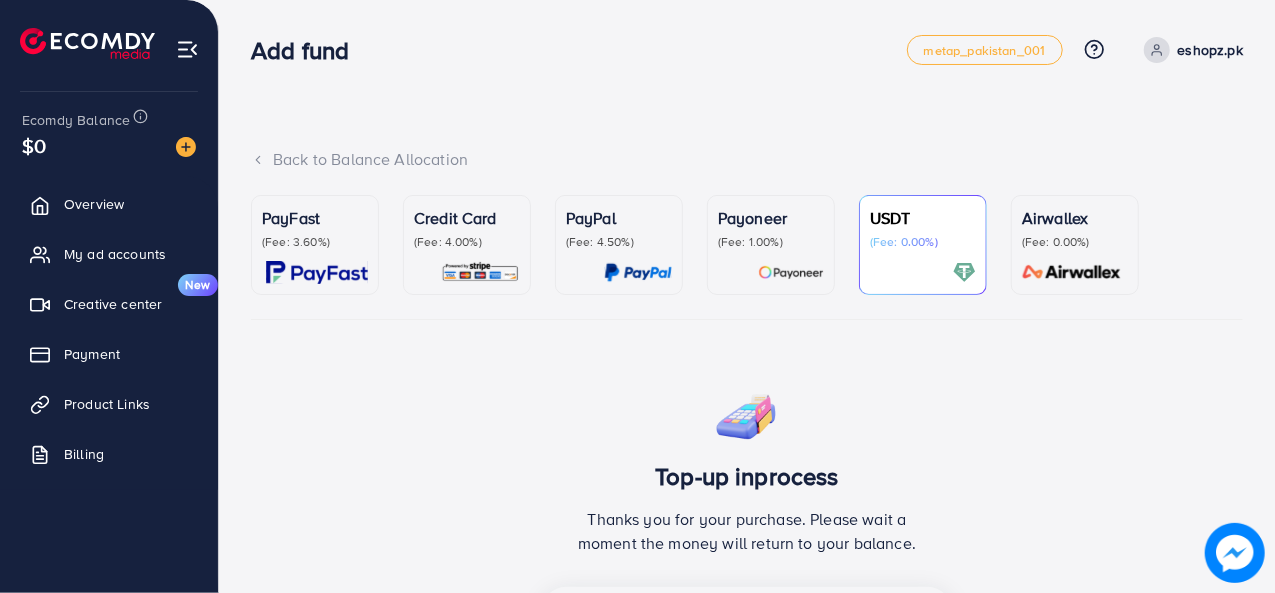click on "Back to Balance Allocation   PayFast   (Fee: 3.60%)   Credit Card   (Fee: 4.00%)   PayPal   (Fee: 4.50%)   Payoneer   (Fee: 1.00%)   USDT   (Fee: 0.00%)   Airwallex   (Fee: 0.00%)   Currency Code:   Merchant ID:   Merchant Name:   Token:   Success URL:   Failure URL:   Checkout URL:   Customer Email:   Customer Mobile:   Transaction Amount:   Basket ID:   Transaction Date:  Add fund Enter amount you want to top-up Amount $50 $100 $200 $500 $1000 Support your AM with a donation 5% 10% 15% 20%  Pay now   Summary   Amount   --   Payment Method   --   Service charge   (6.00%)   --   Tip   --   Subtotal   --   Converted subtotal   --   PayFast fee   (3.60%)   --   Total Amount   --   Help   Help   Click to kickstart!   Guide to payment via USDT   If you have any problem, please contact us by   Messenger   If you have any problem, please contact us by   Messenger   Top-up Success!   Thanks you for your purchase. Please check your balance again.   Summary   Client   eshopz.pk   Amount   0 USD   Payment Method  SAFE" at bounding box center (747, 544) 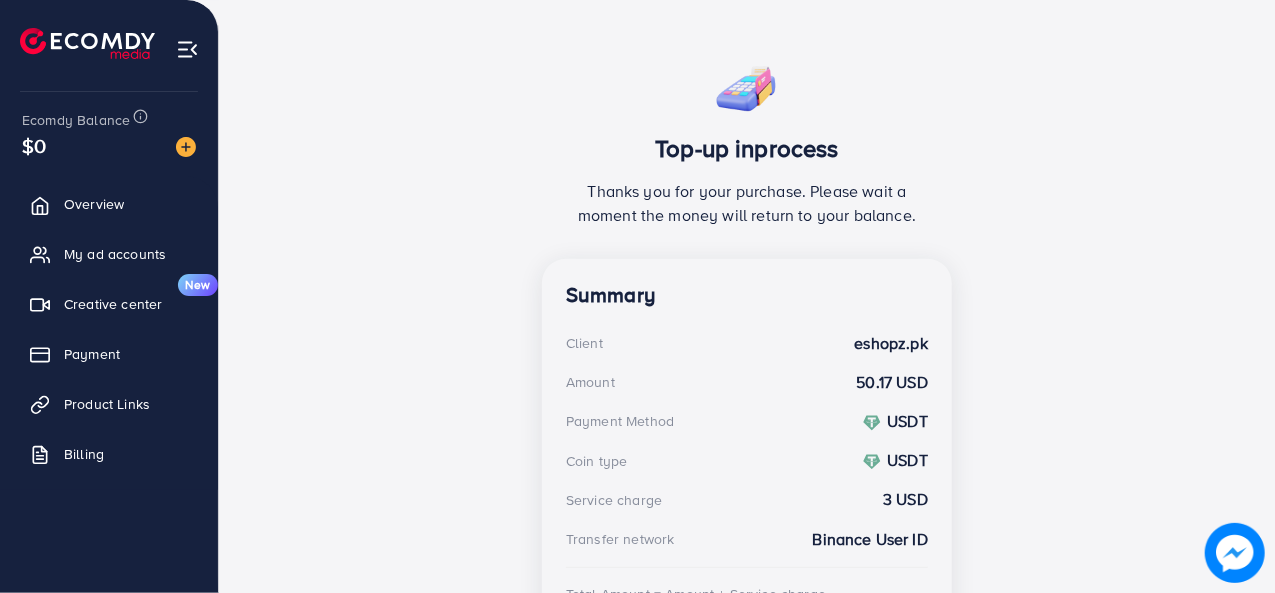 scroll, scrollTop: 494, scrollLeft: 0, axis: vertical 